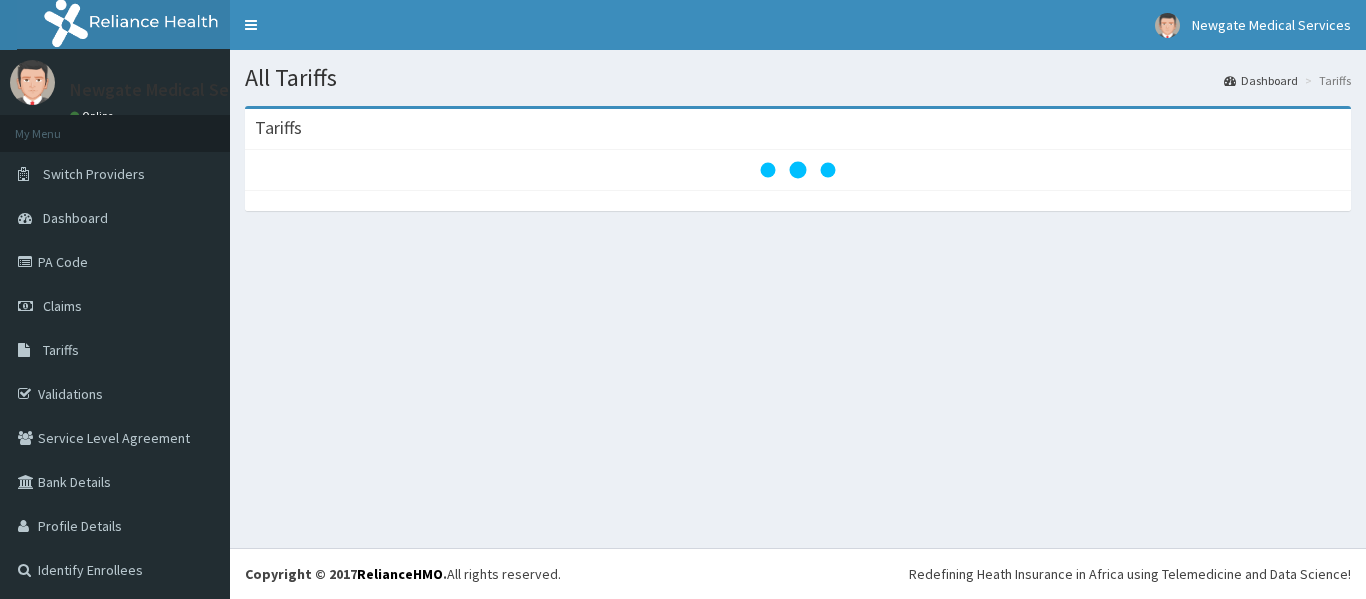 scroll, scrollTop: 0, scrollLeft: 0, axis: both 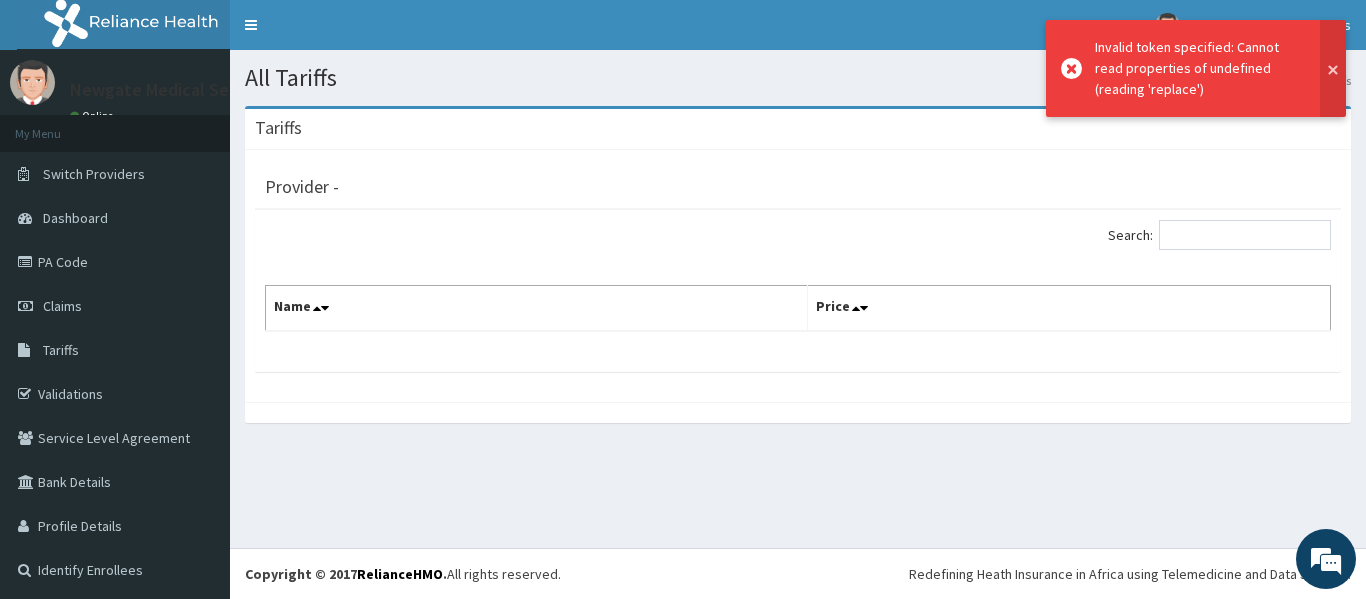 click at bounding box center [1333, 68] 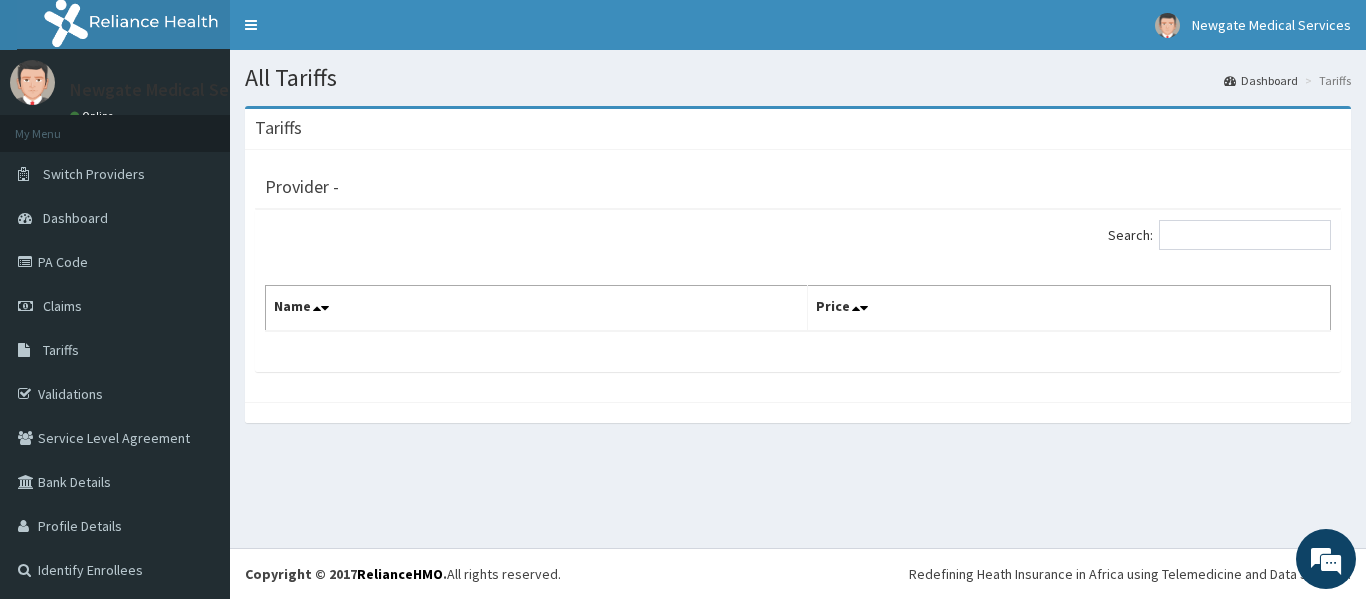 scroll, scrollTop: 3, scrollLeft: 0, axis: vertical 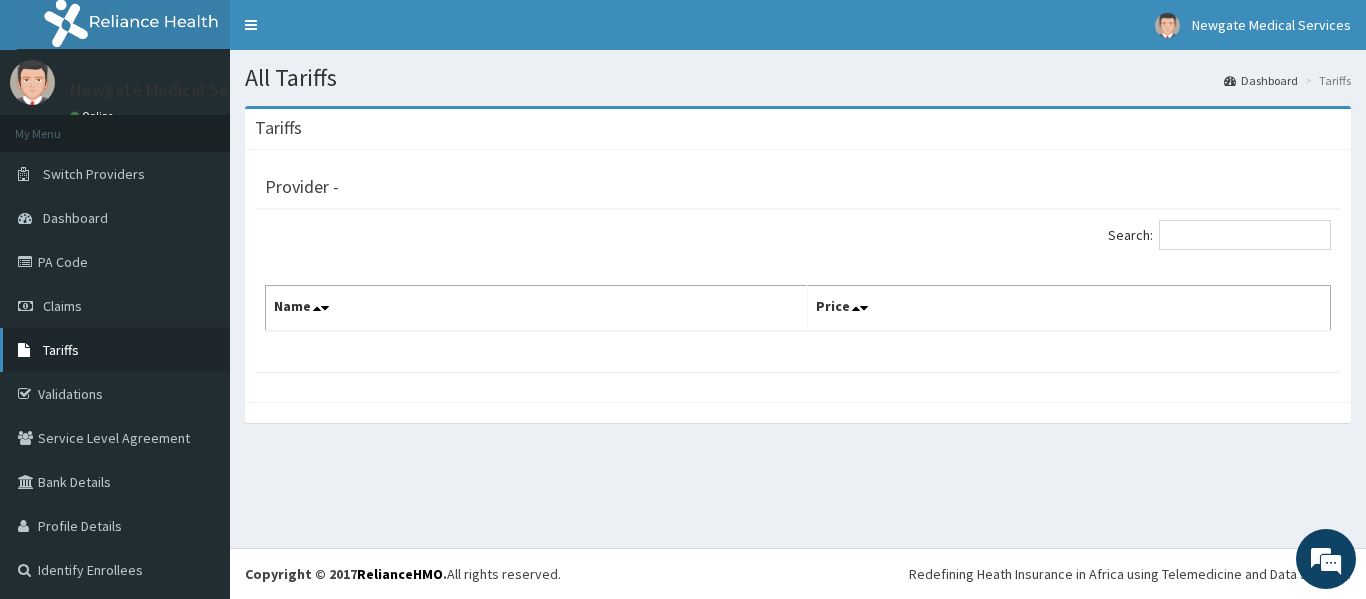 click on "Tariffs" at bounding box center (61, 350) 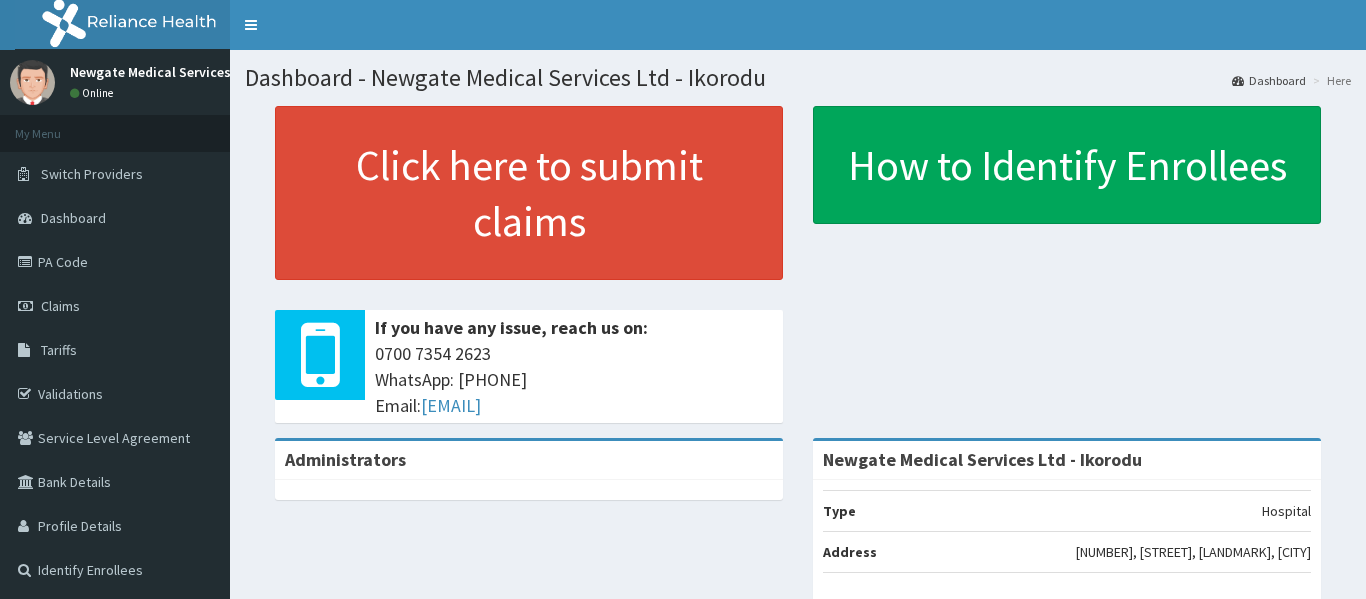 scroll, scrollTop: 0, scrollLeft: 0, axis: both 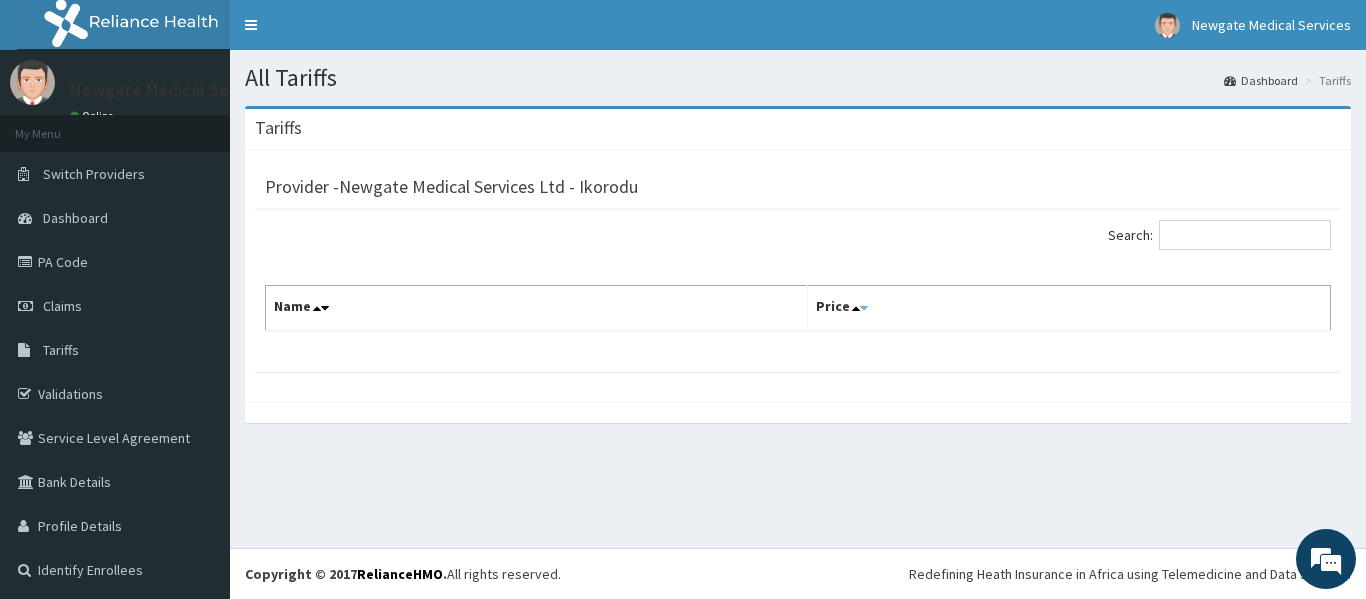 click at bounding box center [864, 308] 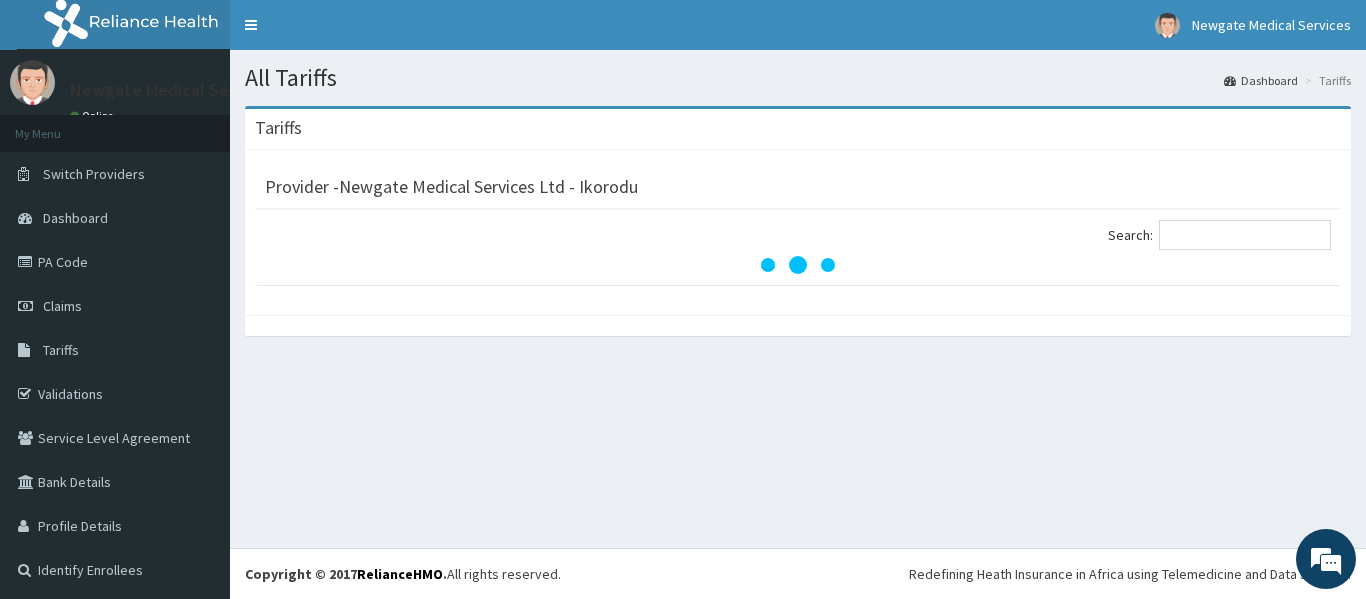 click on "Tariffs
Provider -  Newgate Medical Services Ltd - [CITY]   Search:" at bounding box center [798, 231] 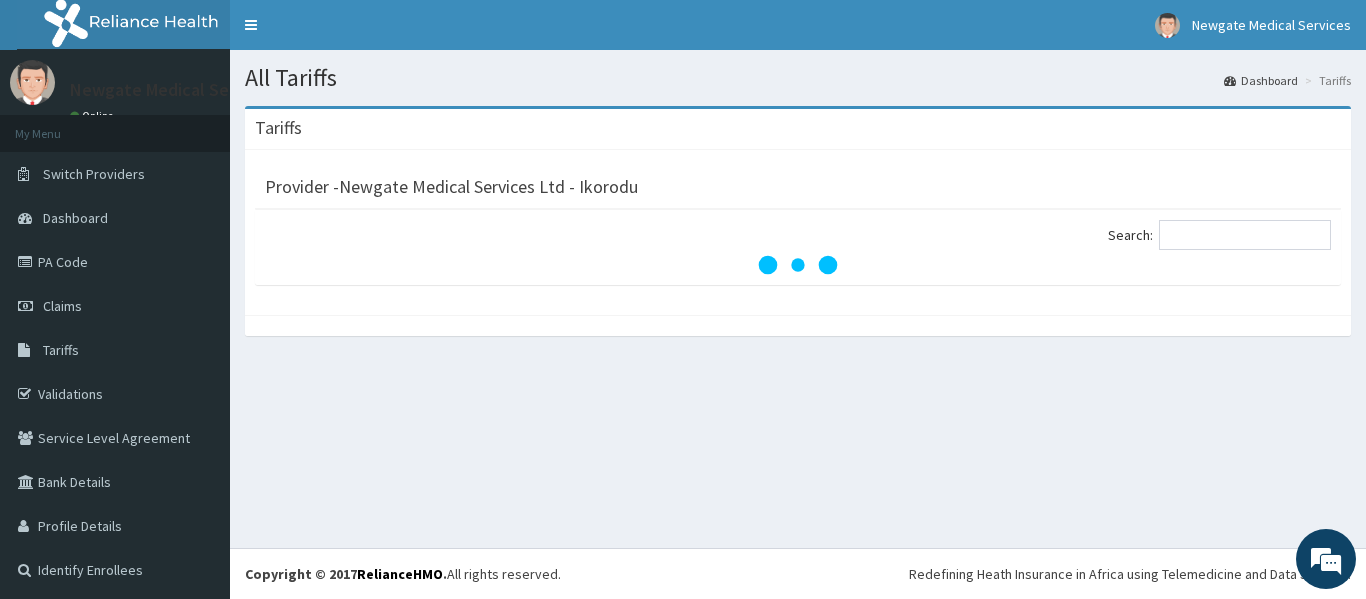 scroll, scrollTop: 0, scrollLeft: 0, axis: both 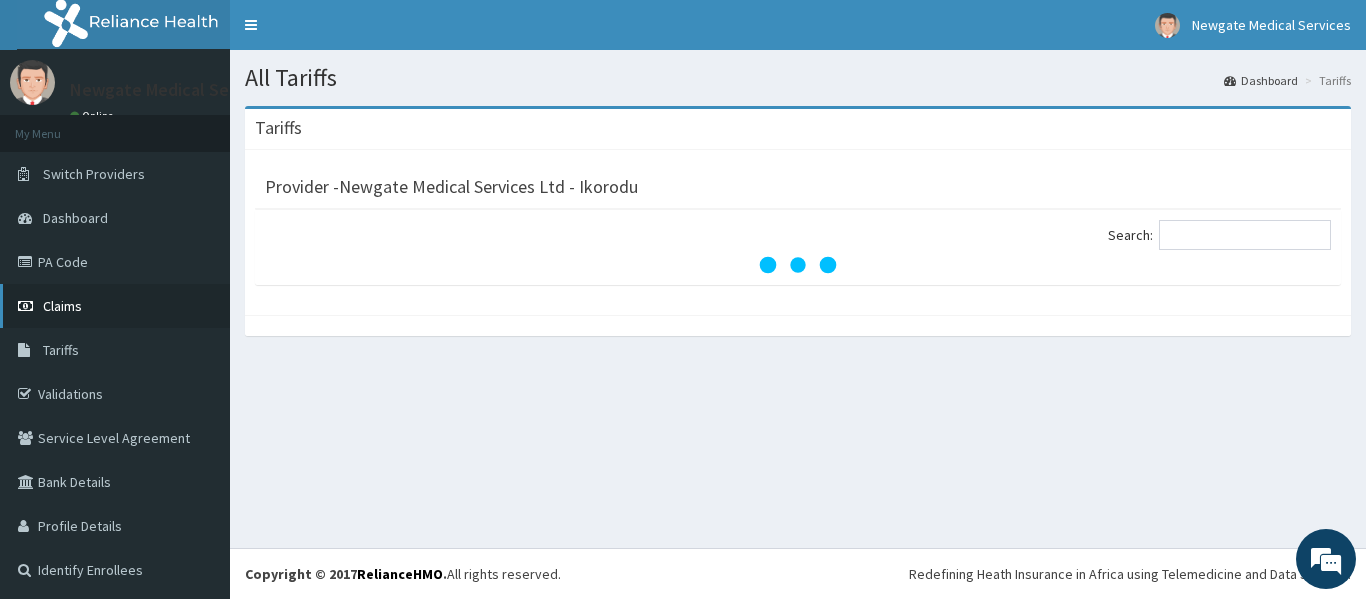 click on "Claims" at bounding box center [62, 306] 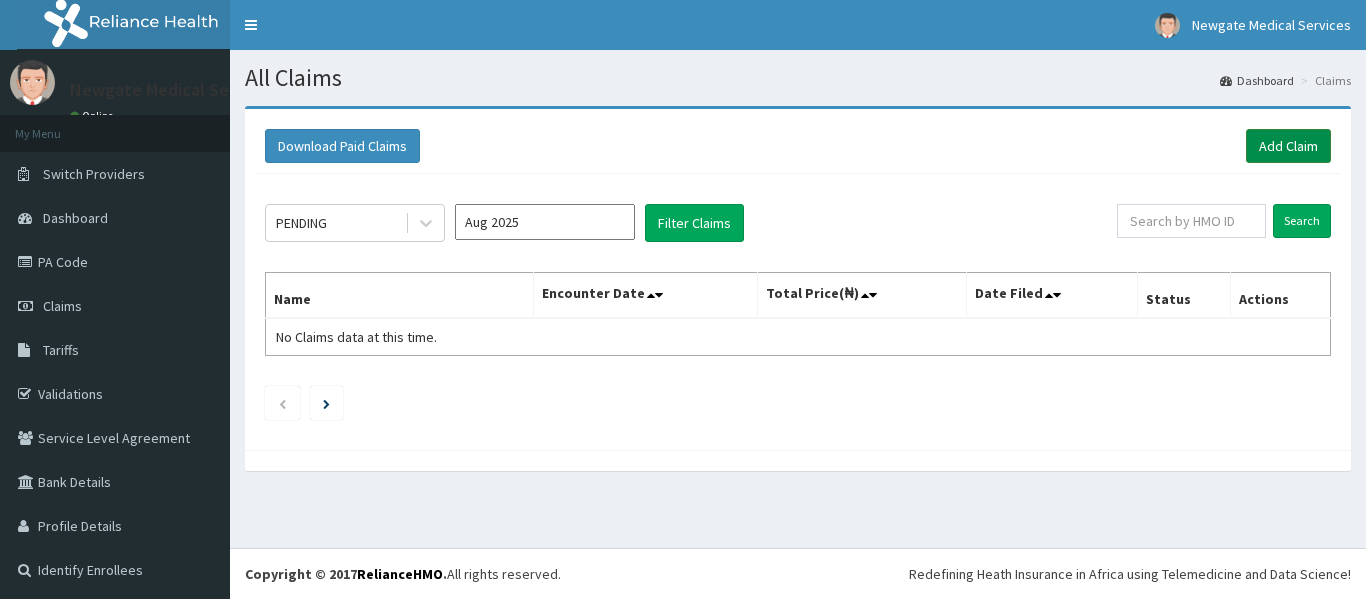 scroll, scrollTop: 0, scrollLeft: 0, axis: both 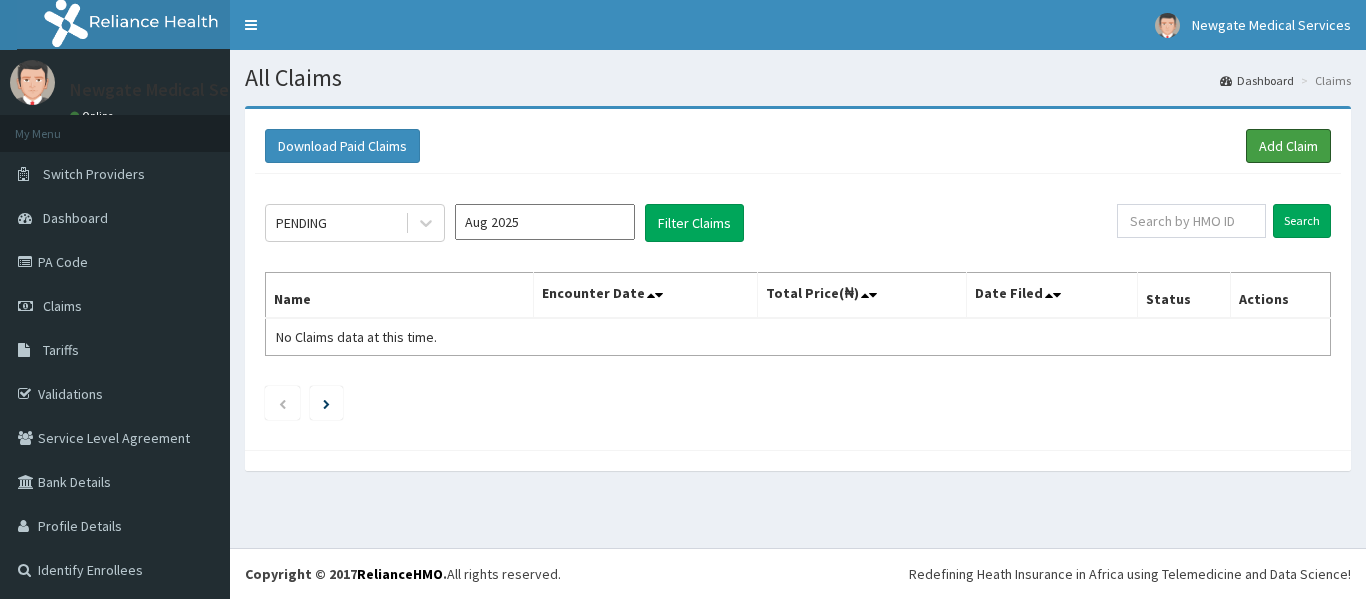 drag, startPoint x: 1275, startPoint y: 135, endPoint x: 1243, endPoint y: 281, distance: 149.46571 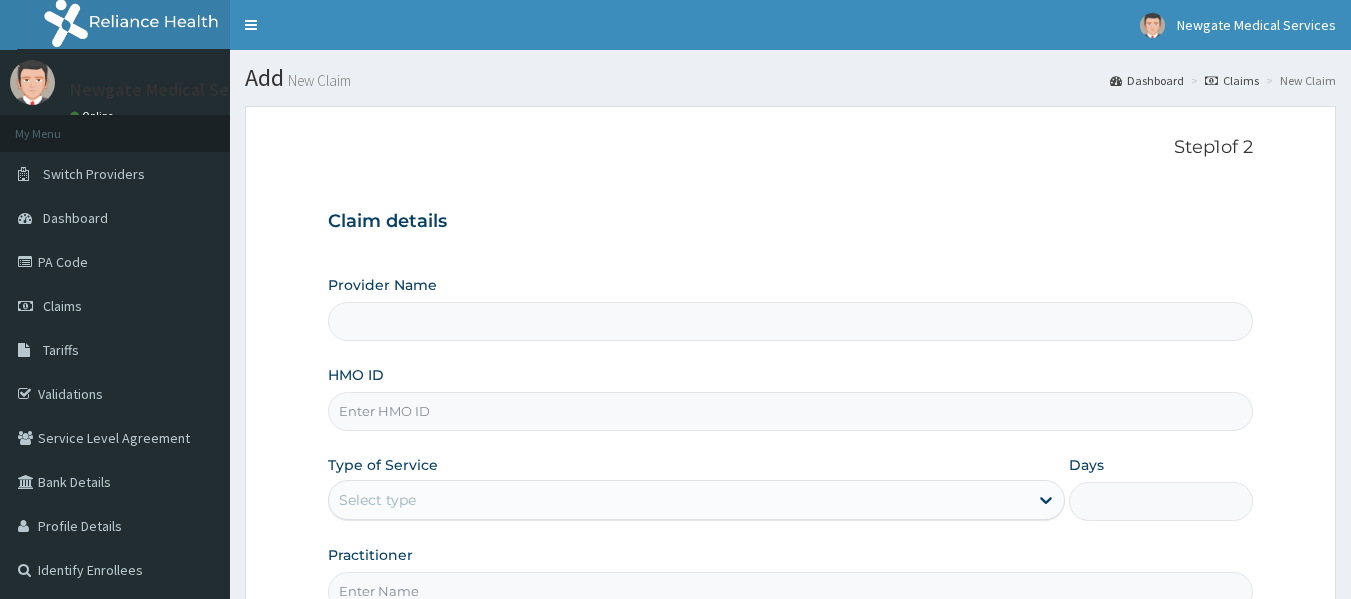 click on "HMO ID" at bounding box center [791, 411] 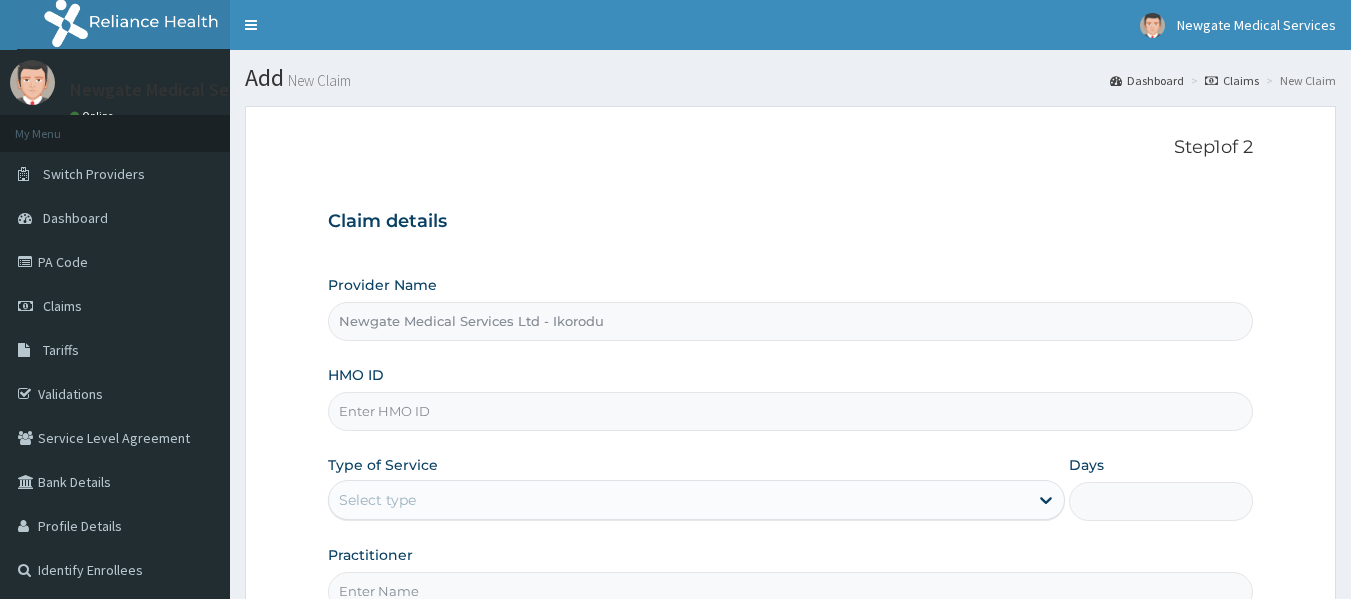 scroll, scrollTop: 200, scrollLeft: 0, axis: vertical 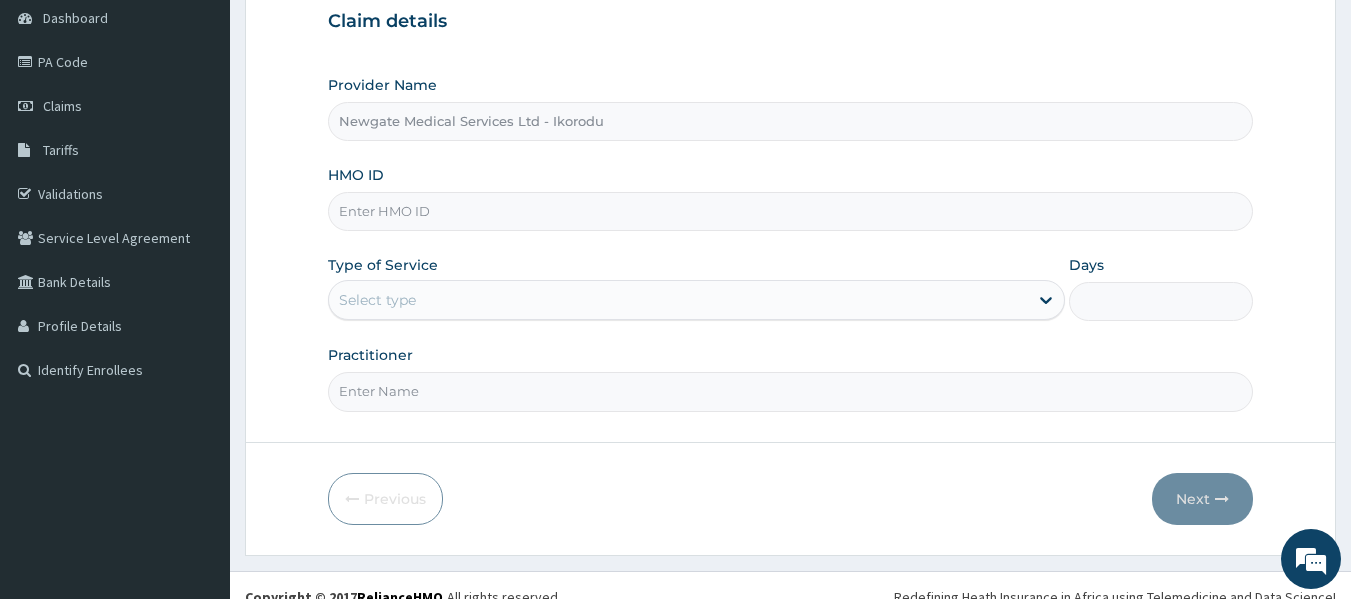 type on "GUG/[NUMBER]/B" 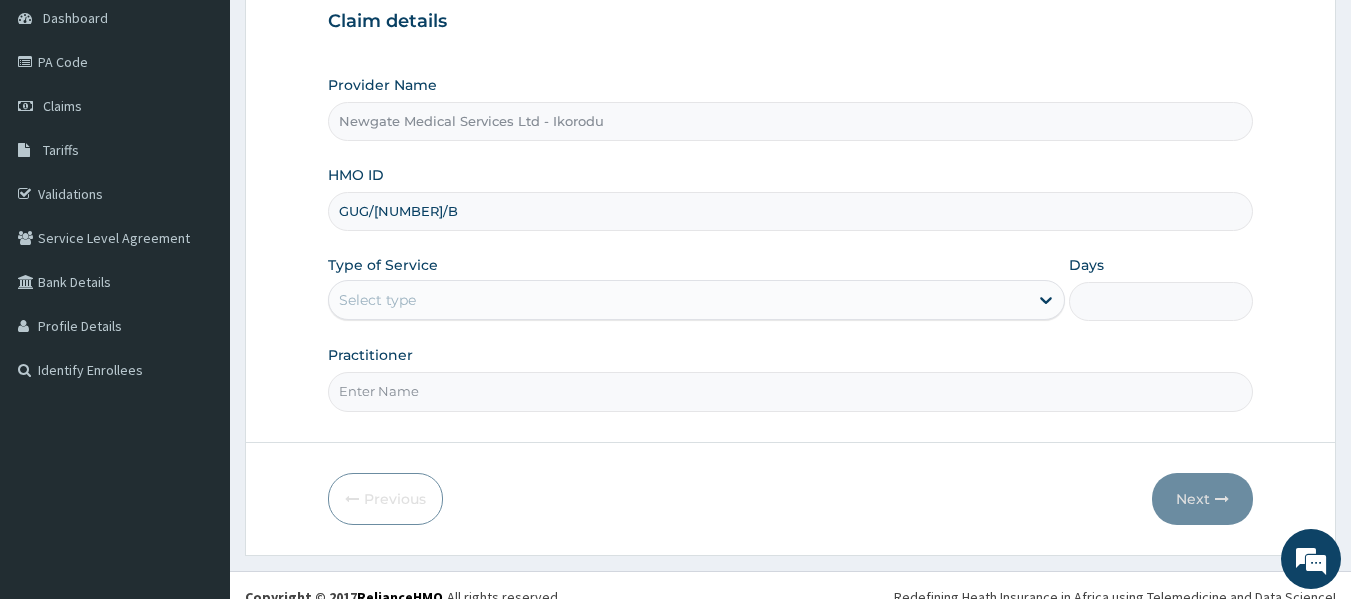 click on "Select type" at bounding box center (678, 300) 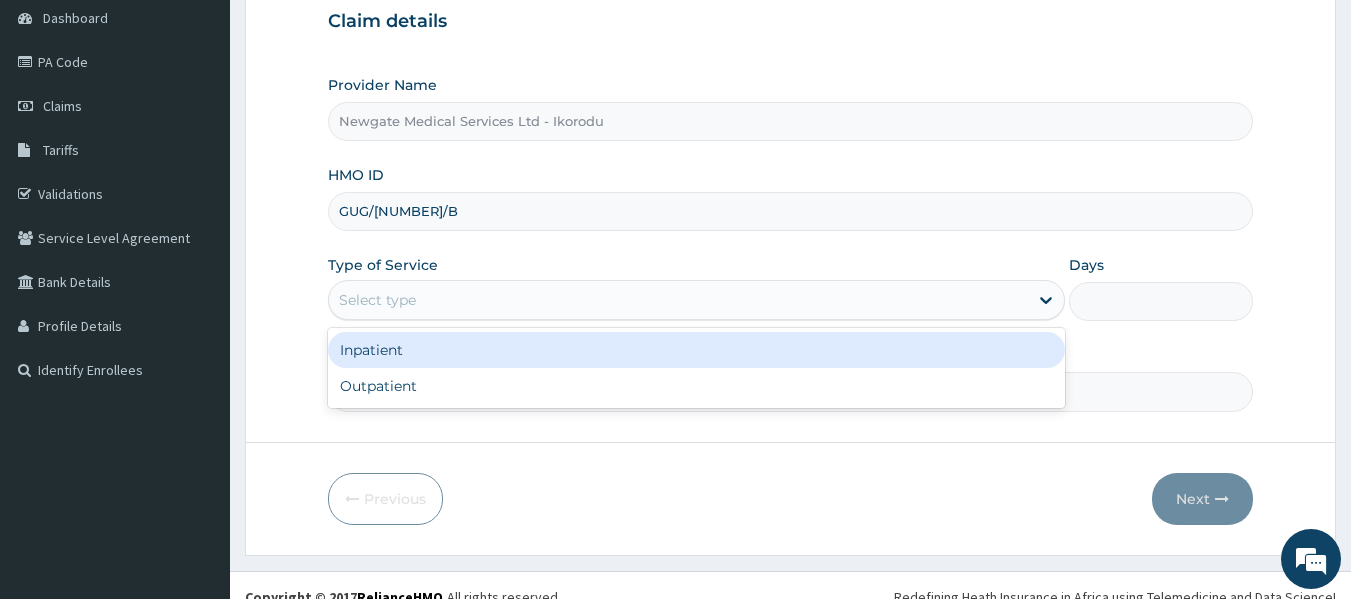click on "Select type" at bounding box center [678, 300] 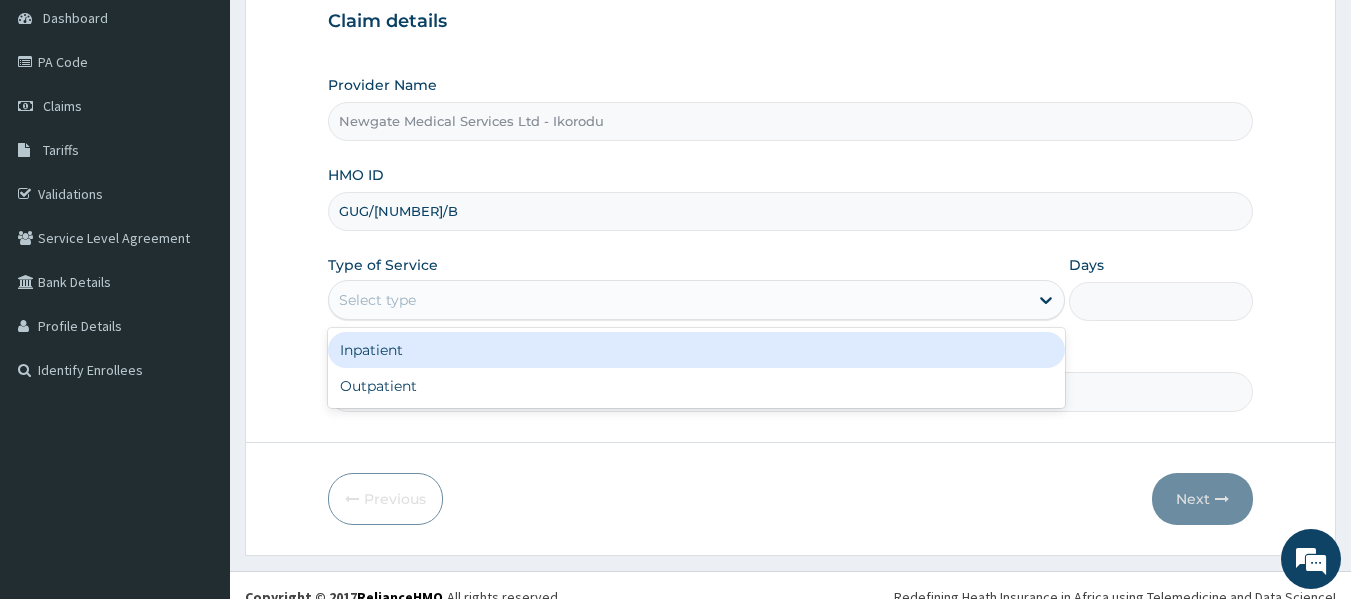 click on "Select type" at bounding box center [678, 300] 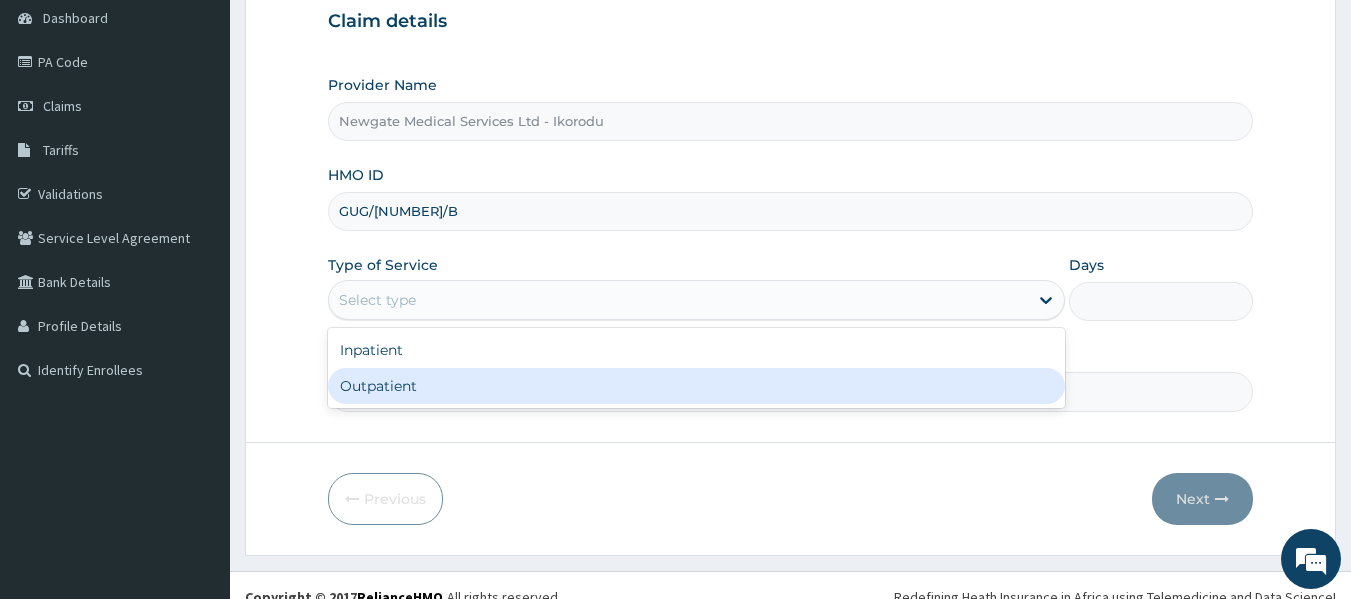 click on "Outpatient" at bounding box center (696, 386) 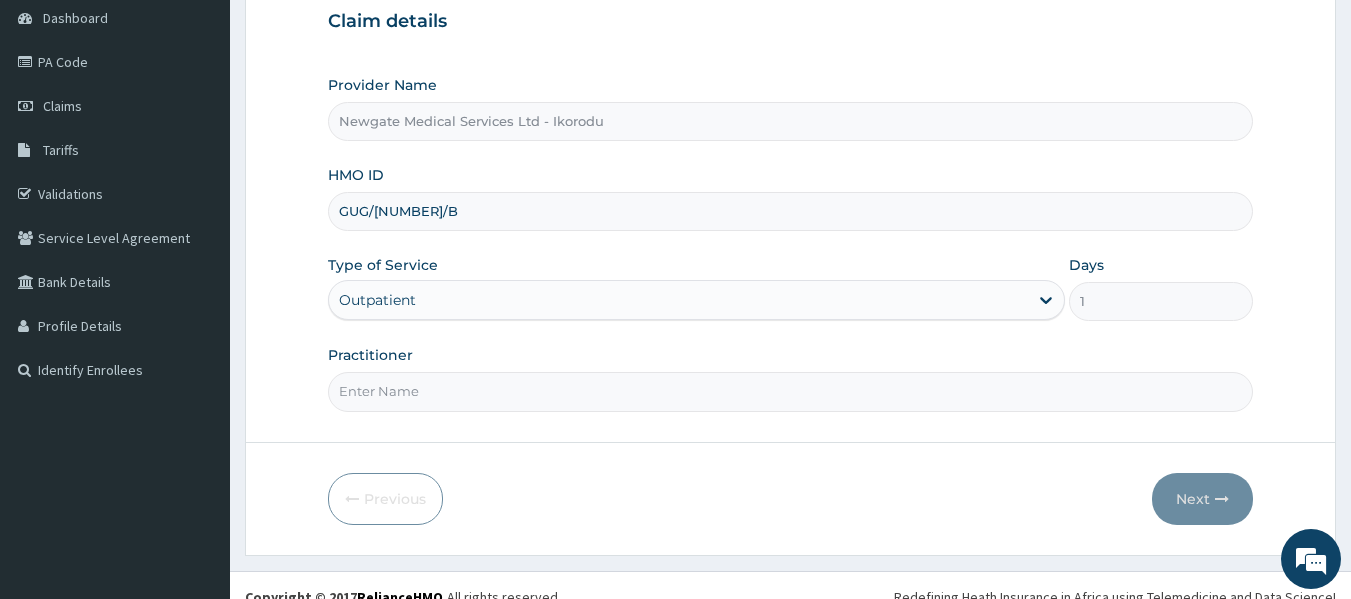 click on "Practitioner" at bounding box center (791, 391) 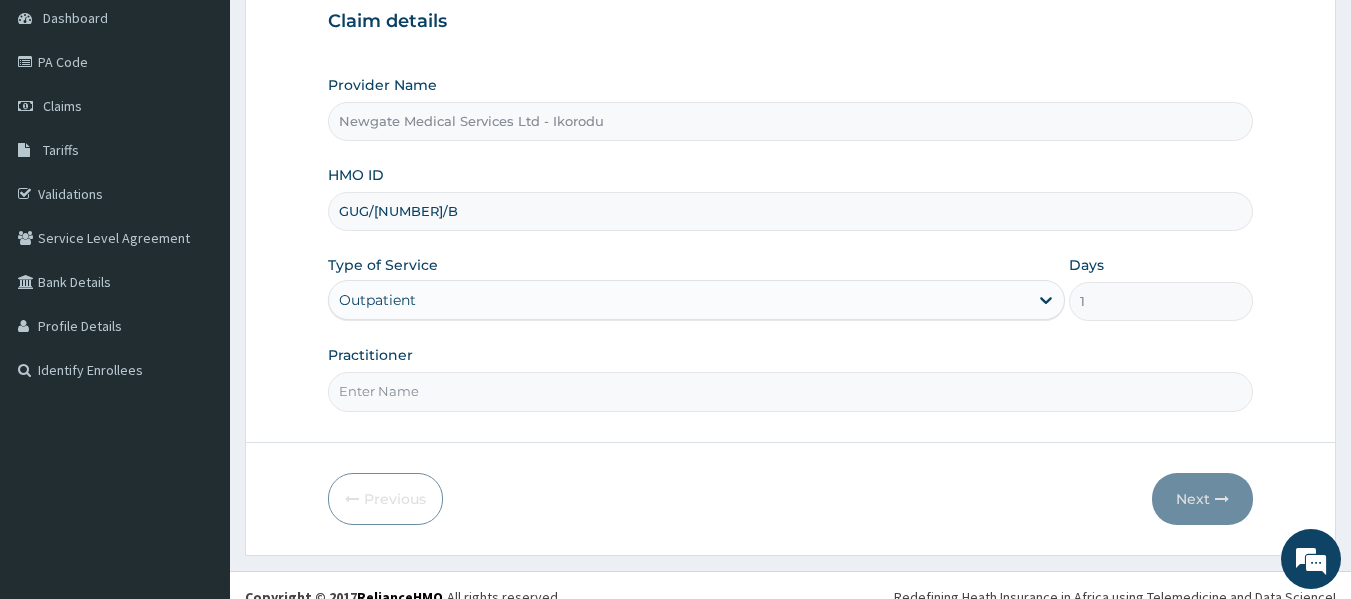 type on "DR [LAST]" 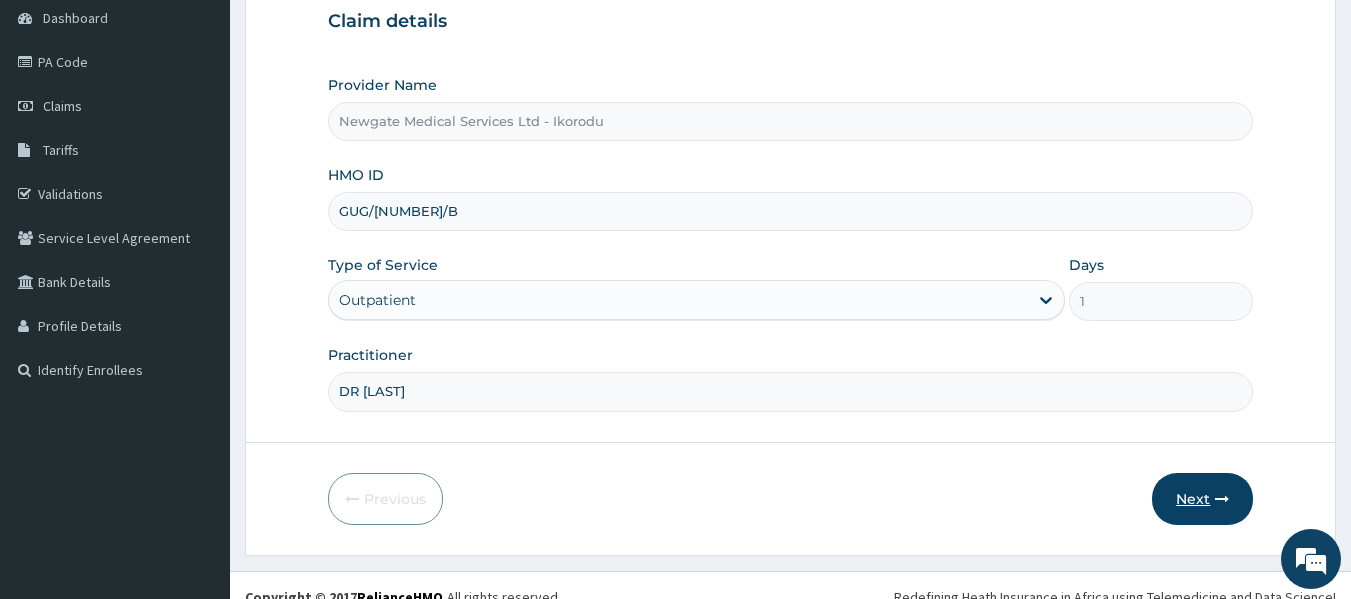 click on "Next" at bounding box center [1202, 499] 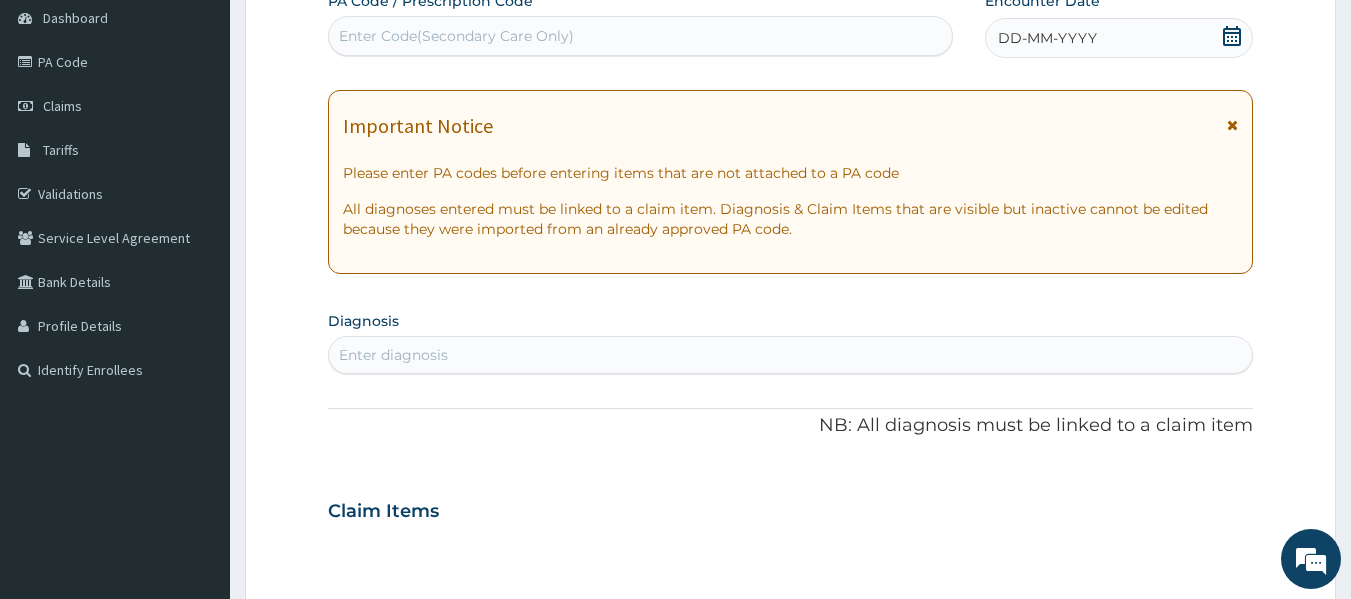 scroll, scrollTop: 300, scrollLeft: 0, axis: vertical 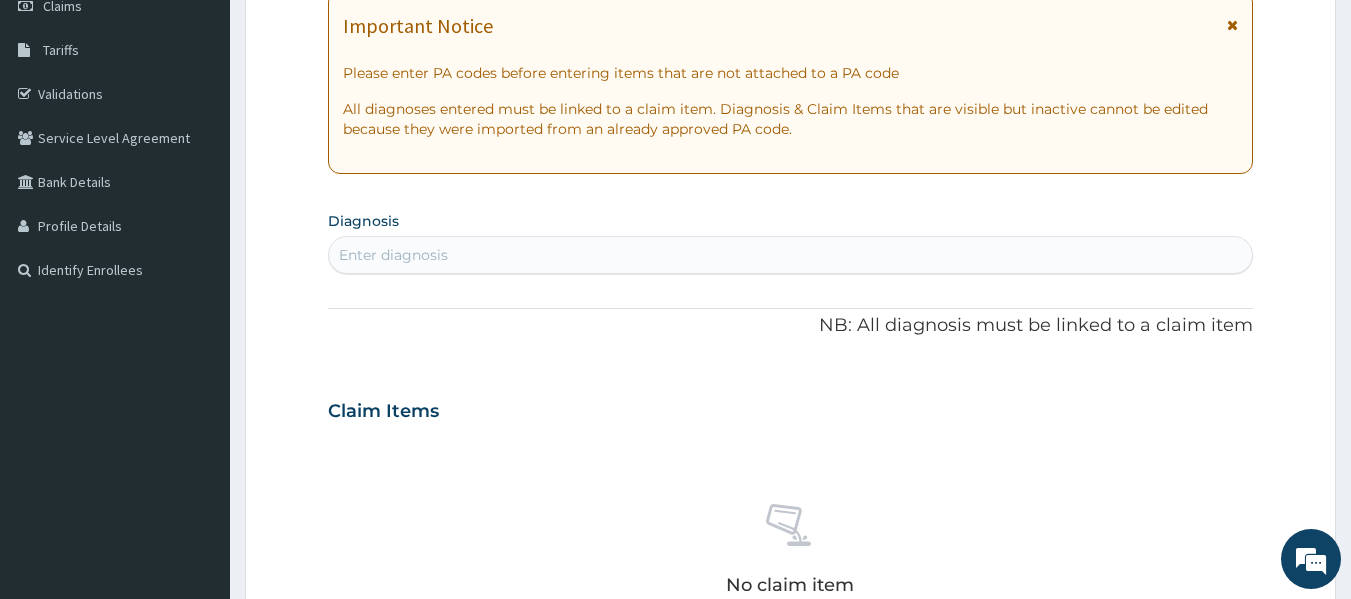 click on "Enter diagnosis" at bounding box center (393, 255) 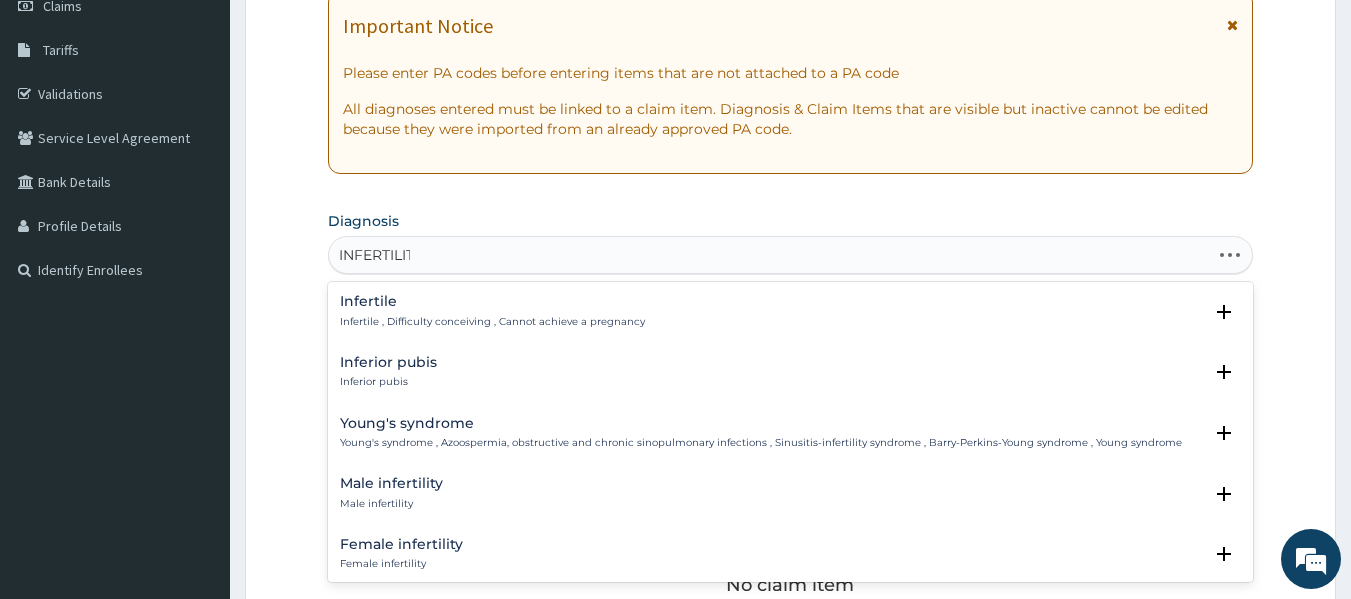 type on "INFERTILITY" 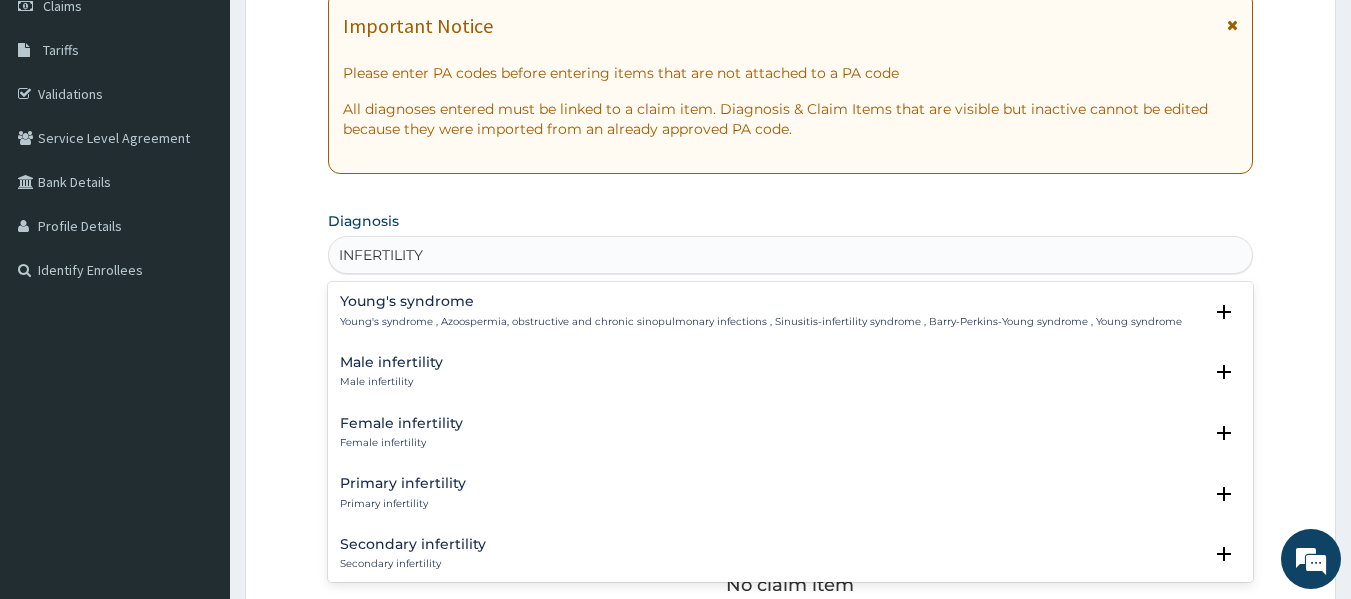 click on "Female infertility" at bounding box center [401, 423] 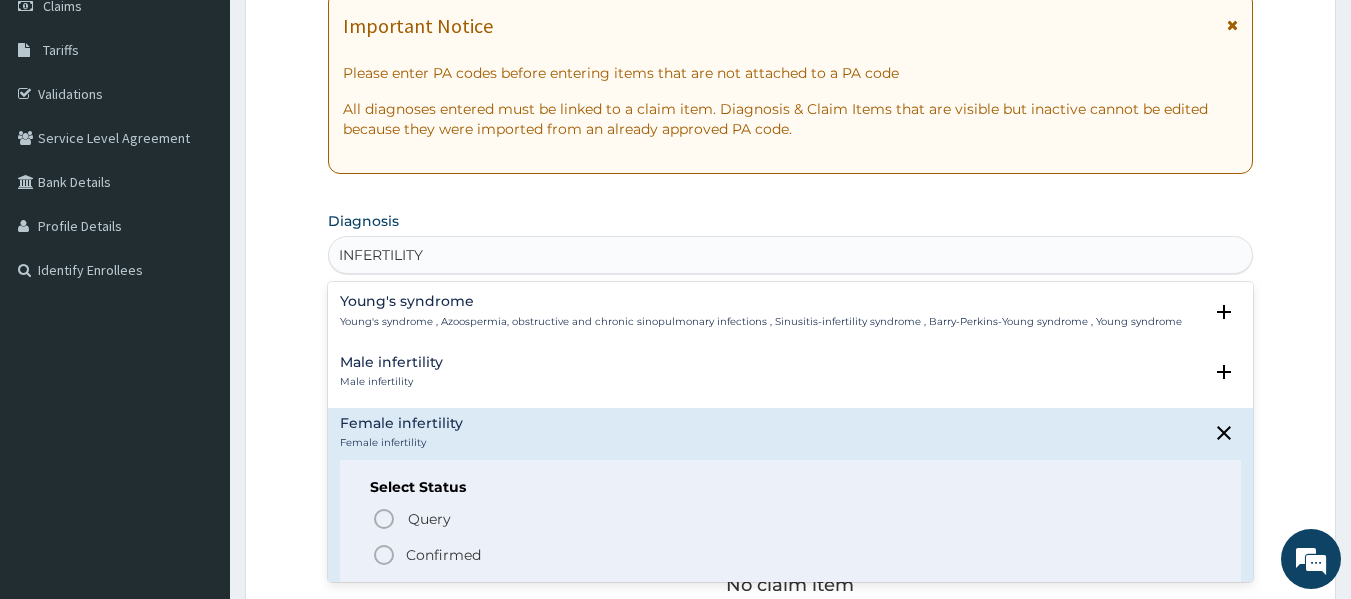 click on "Confirmed" at bounding box center [443, 555] 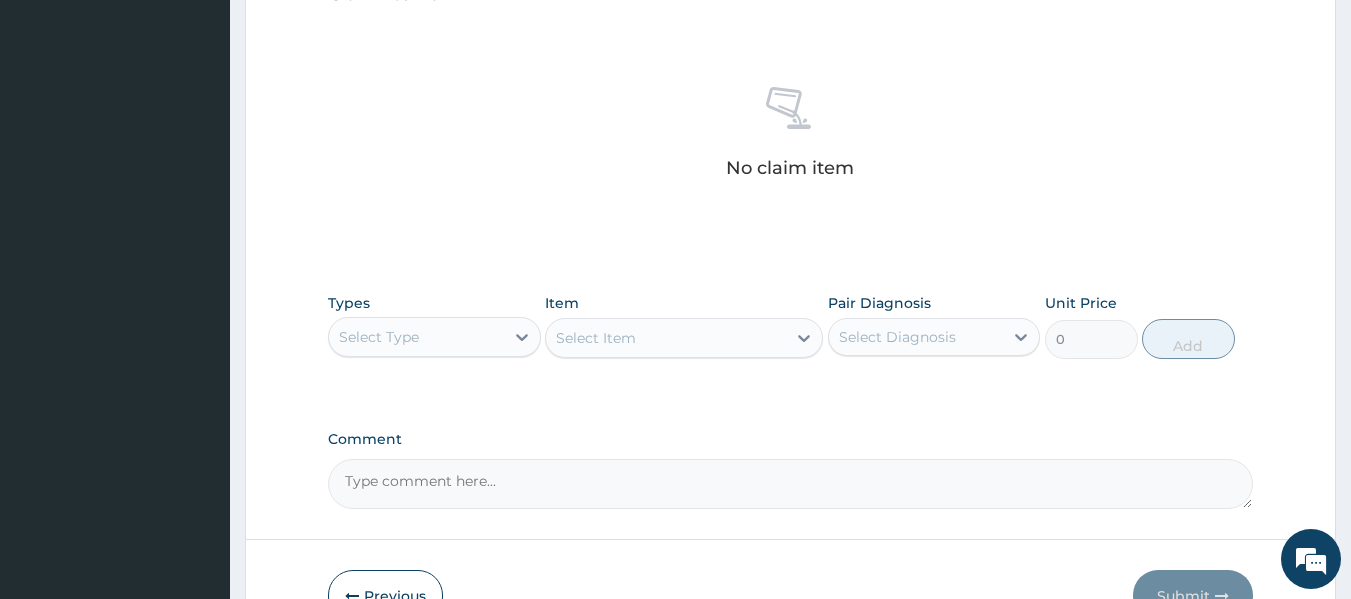 scroll, scrollTop: 800, scrollLeft: 0, axis: vertical 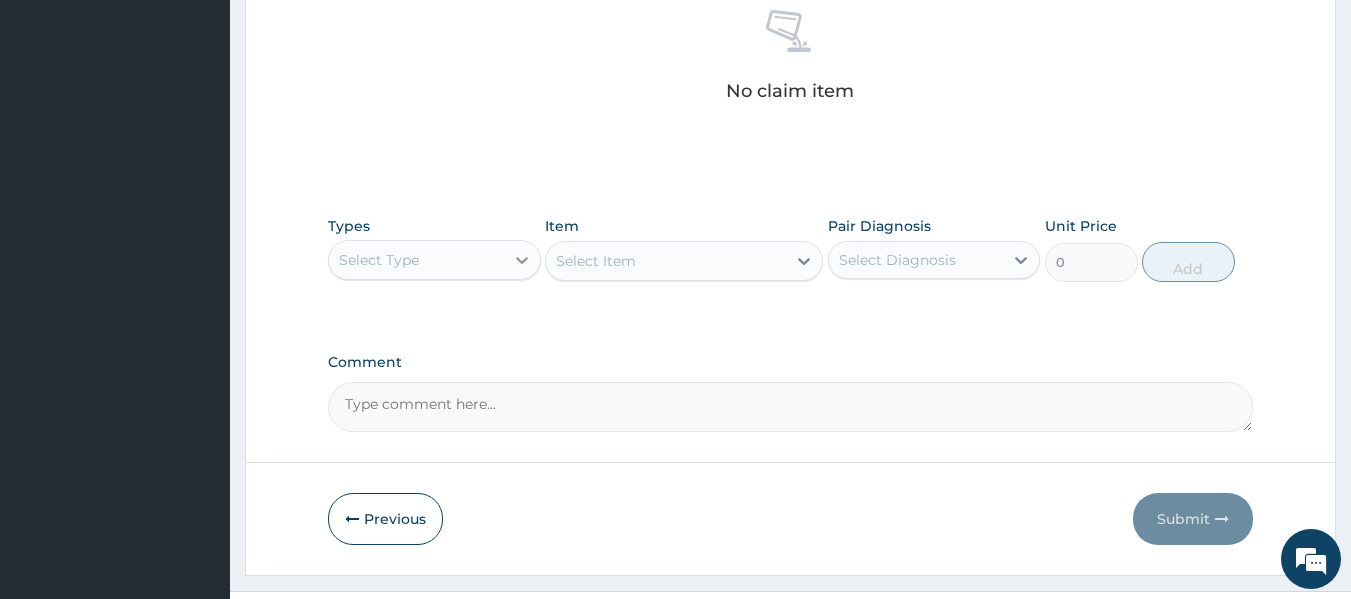 click 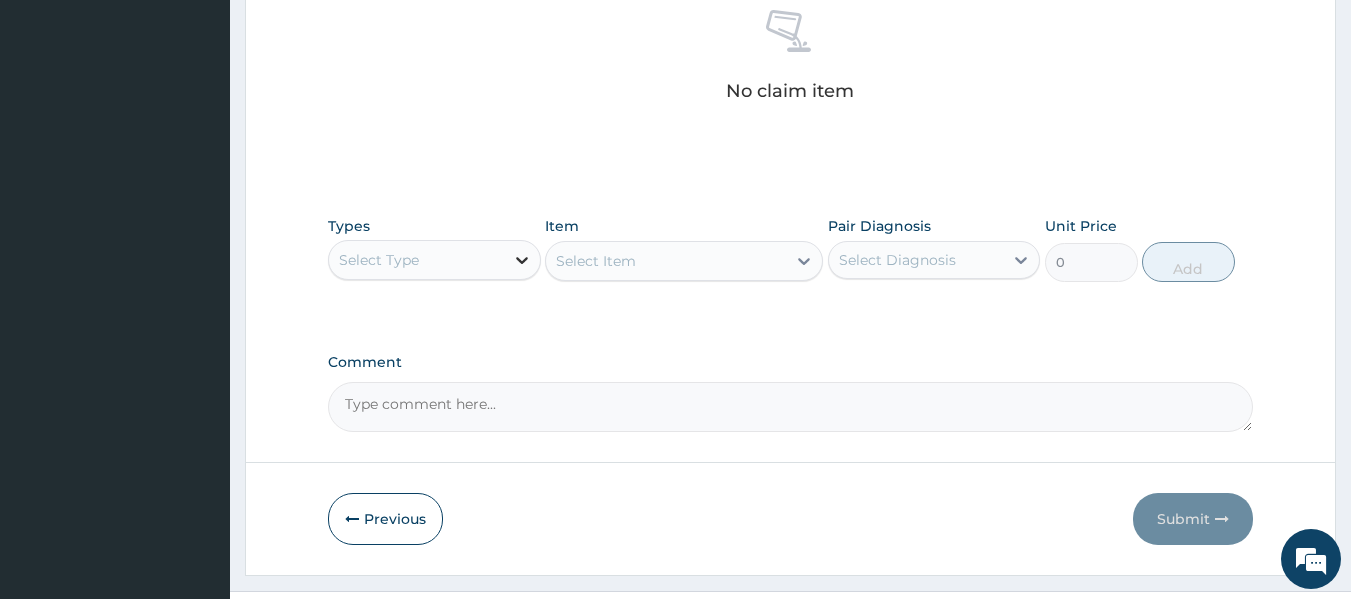 click 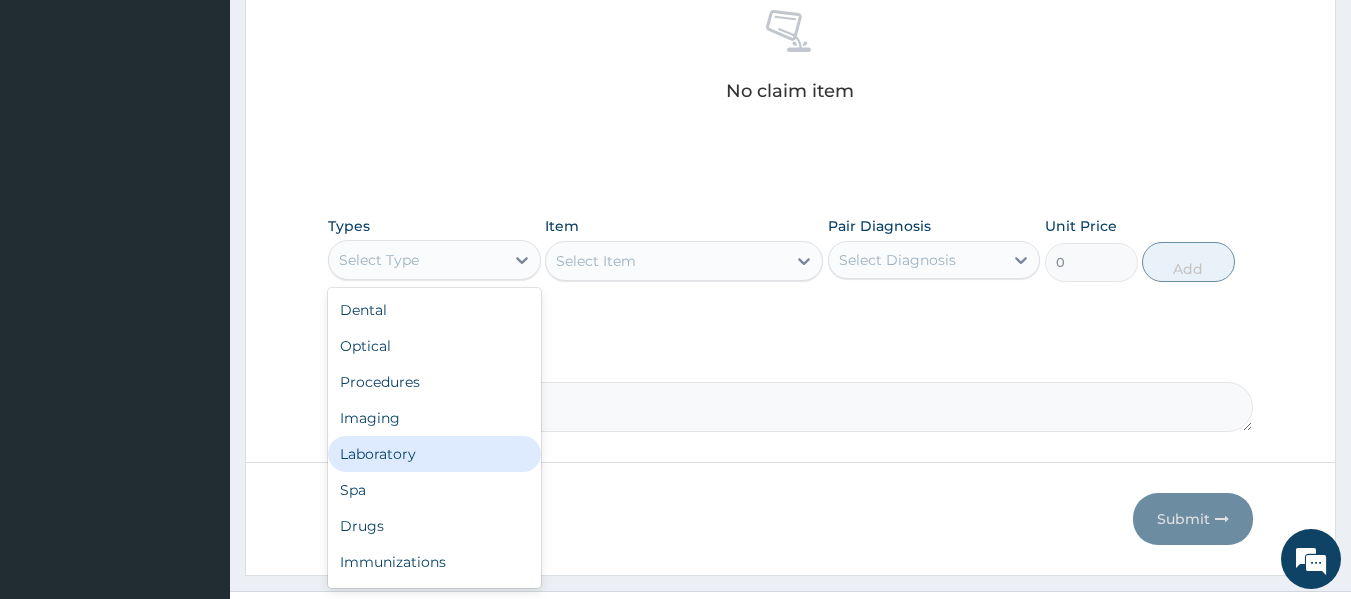 click on "Laboratory" at bounding box center (434, 454) 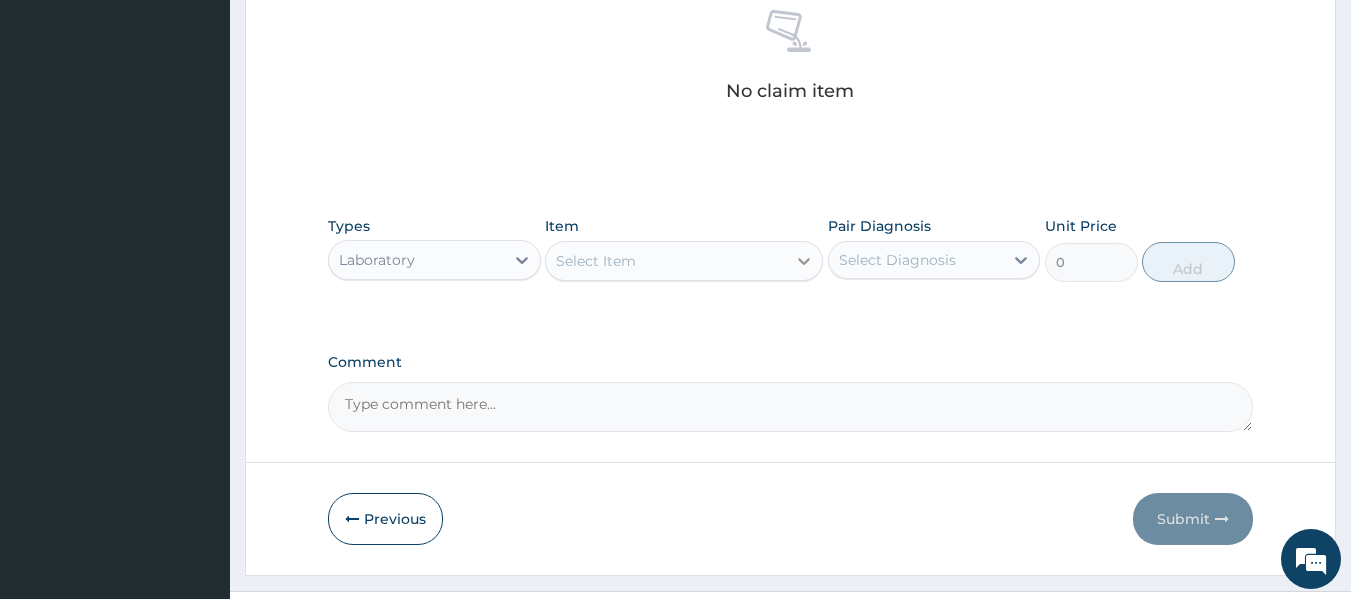 click 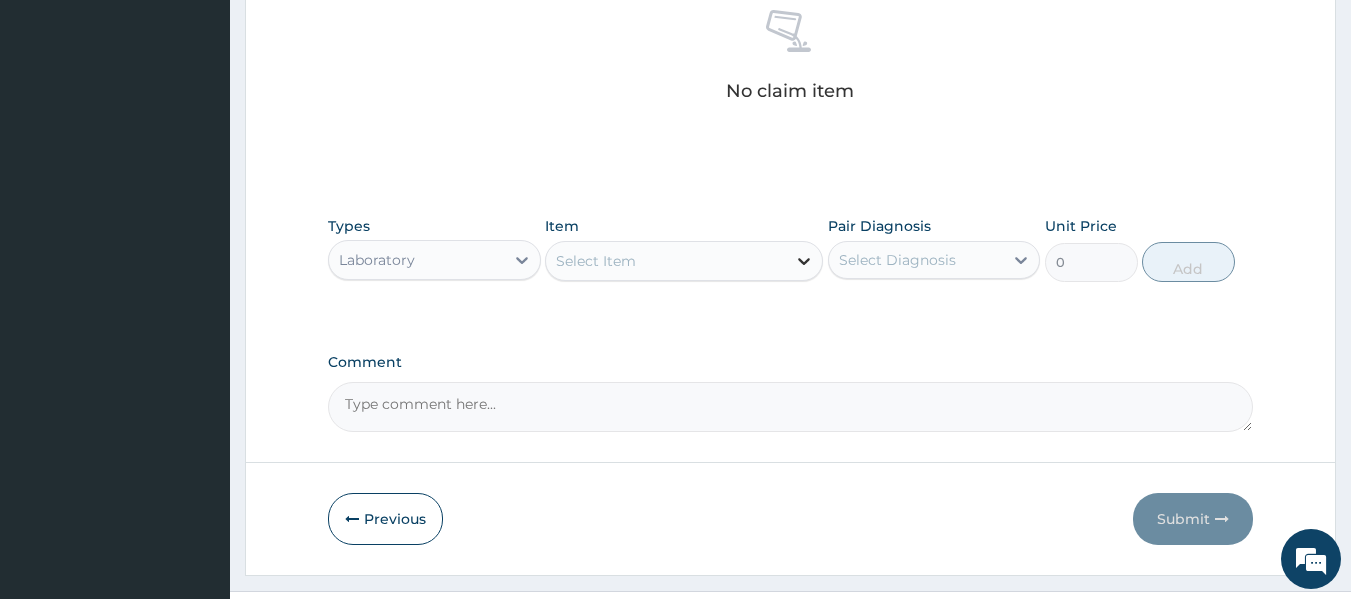 click 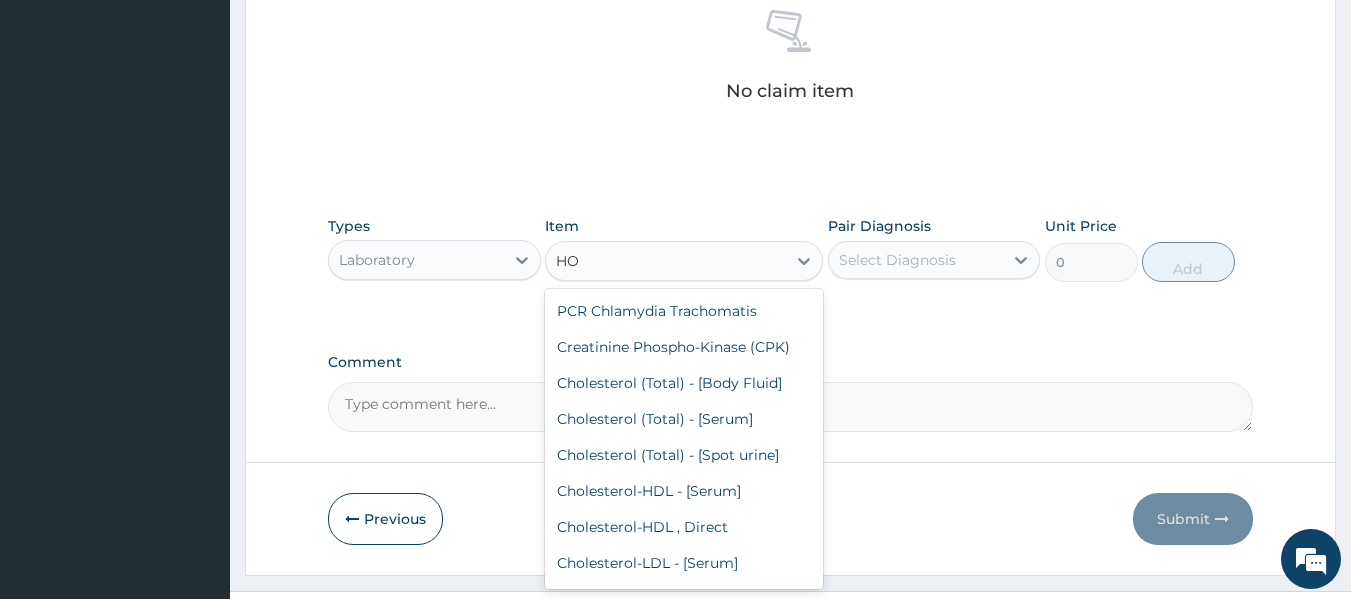 type on "H" 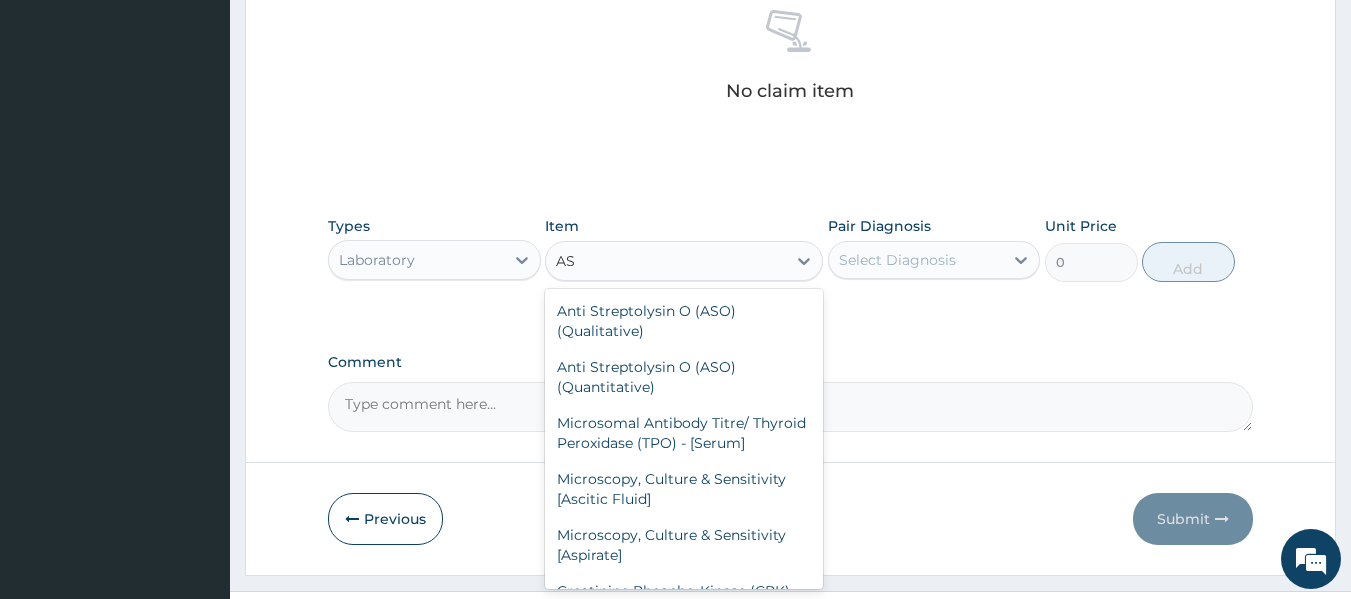 type on "A" 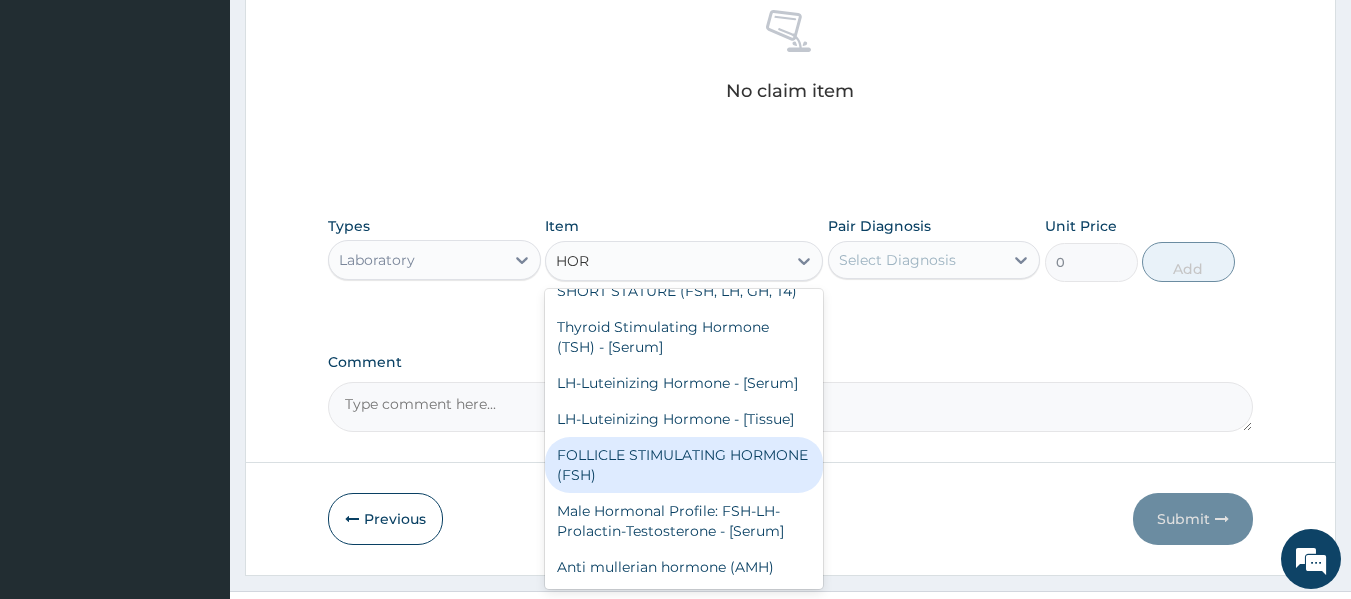 scroll, scrollTop: 428, scrollLeft: 0, axis: vertical 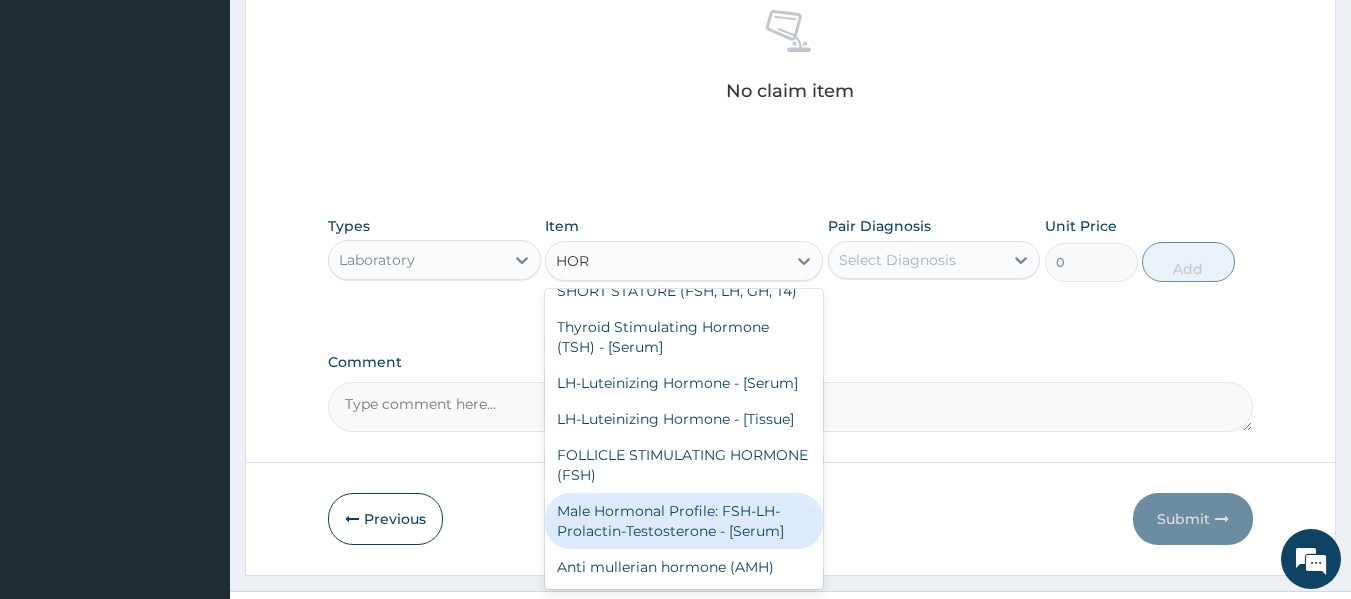 type on "HOR" 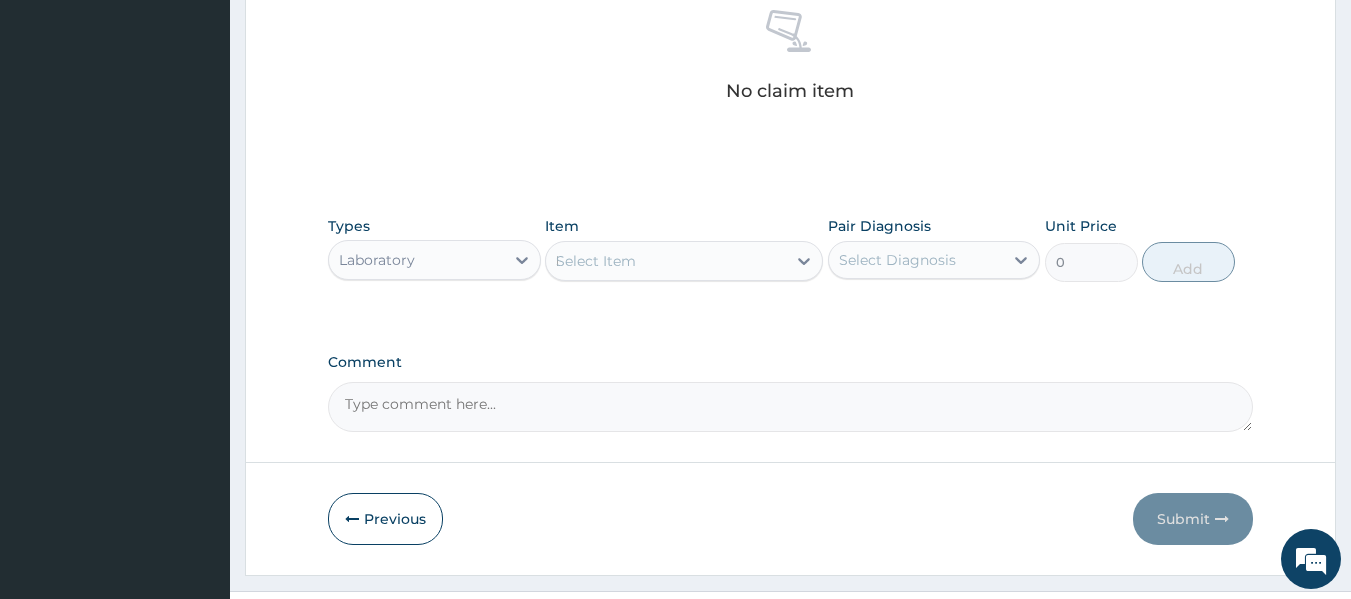 type 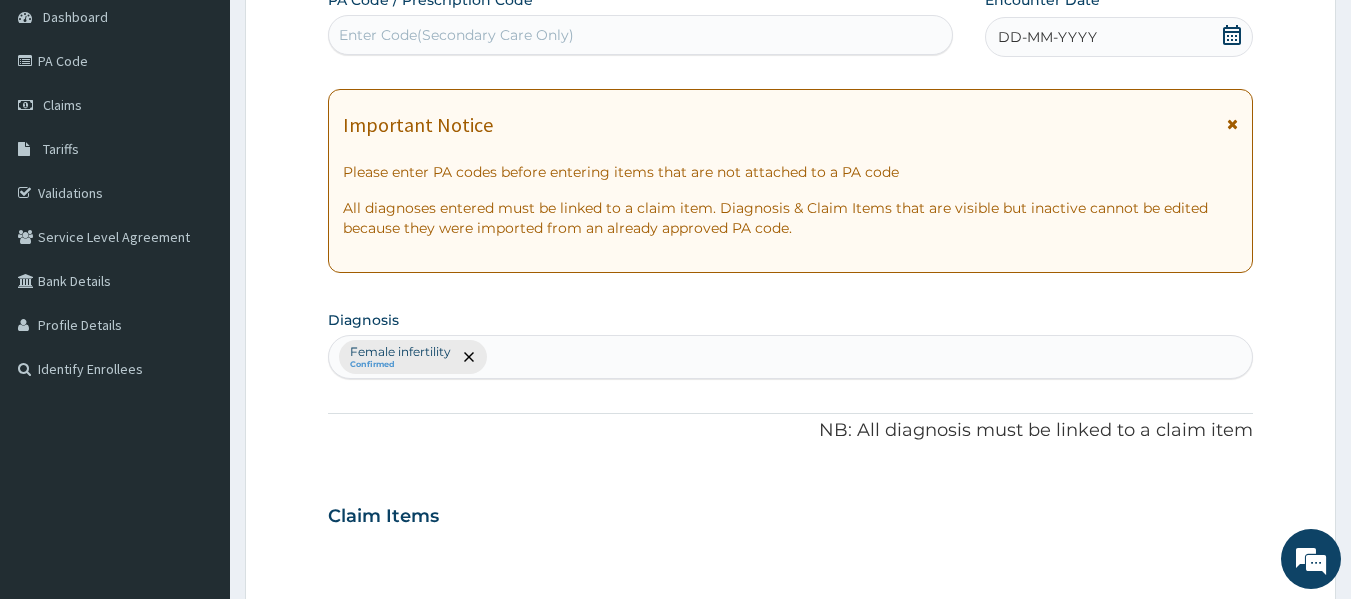 scroll, scrollTop: 0, scrollLeft: 0, axis: both 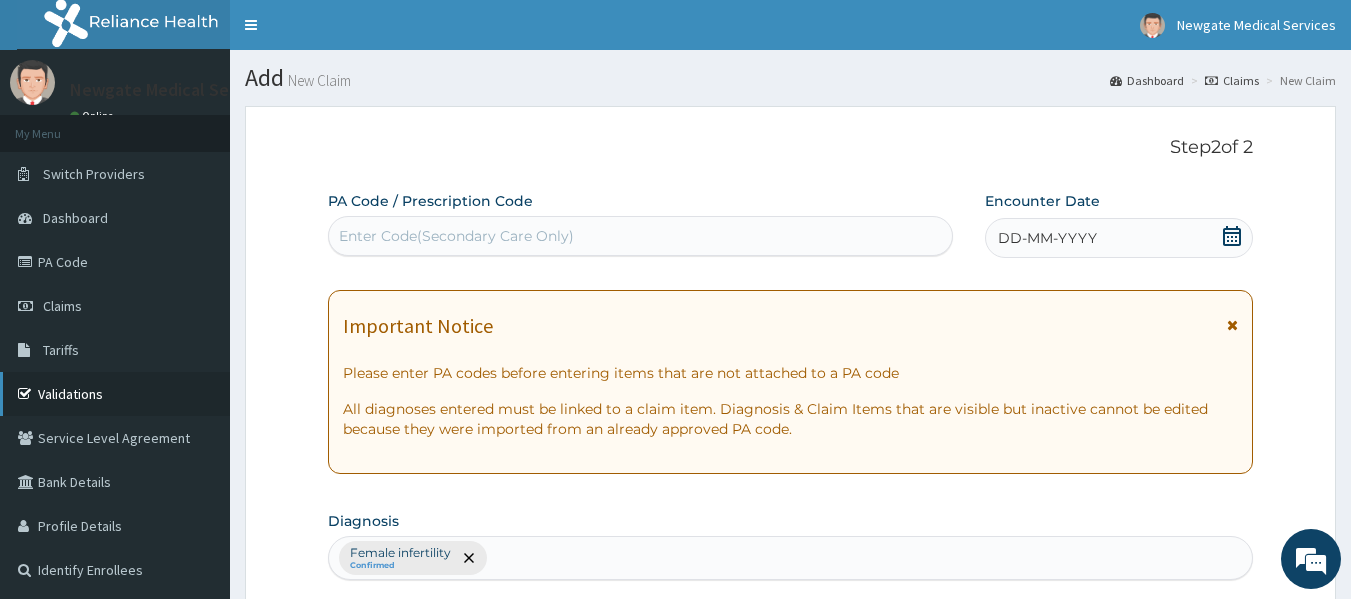 click on "Validations" at bounding box center [115, 394] 